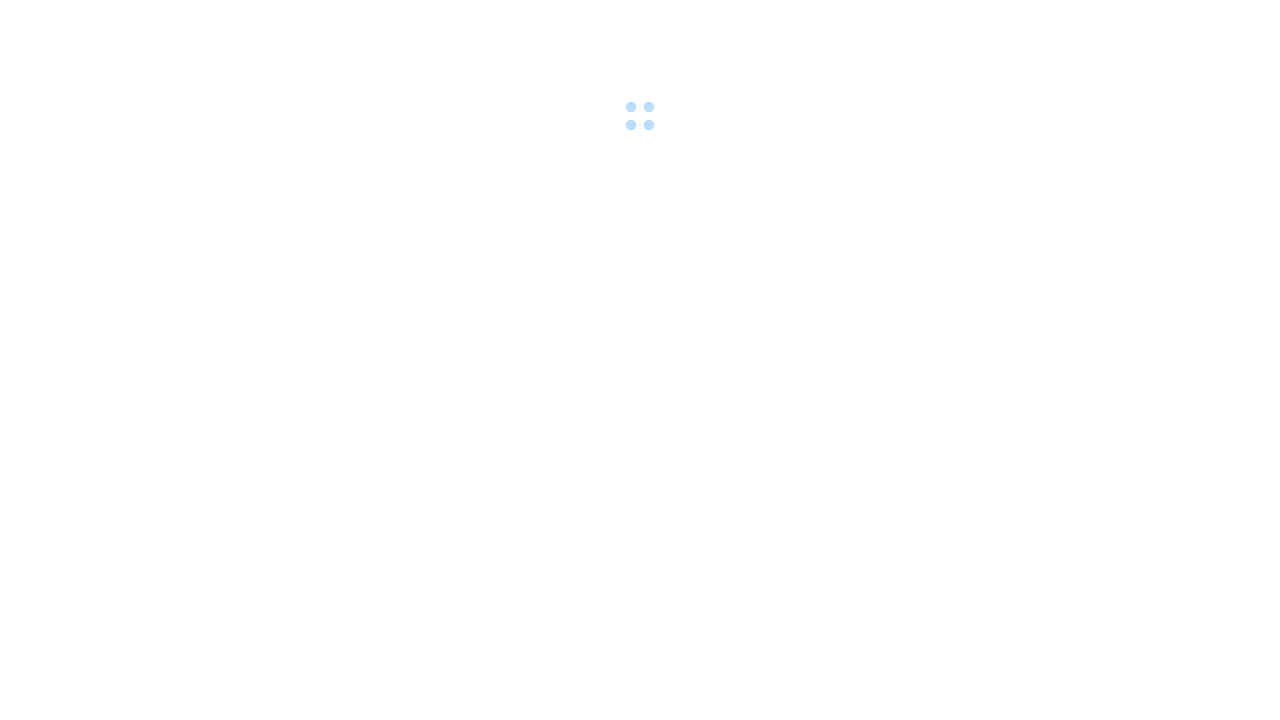 scroll, scrollTop: 0, scrollLeft: 0, axis: both 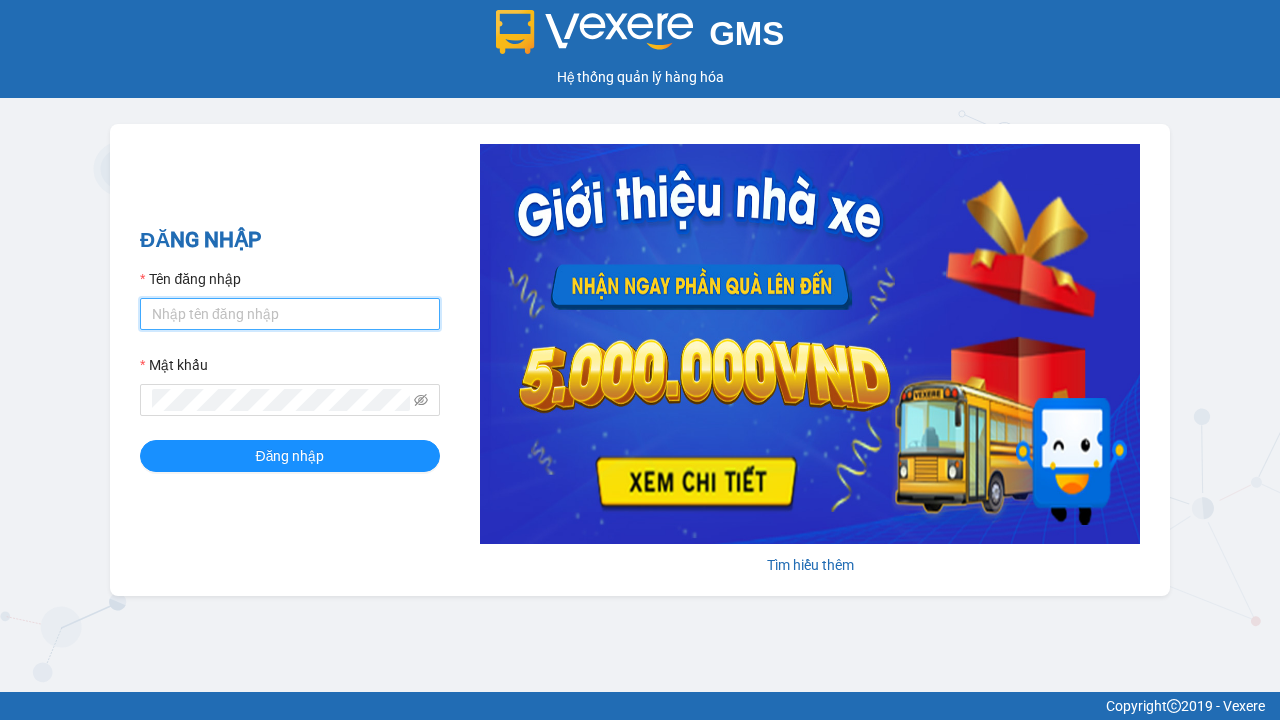 click on "Tên đăng nhập" at bounding box center [290, 314] 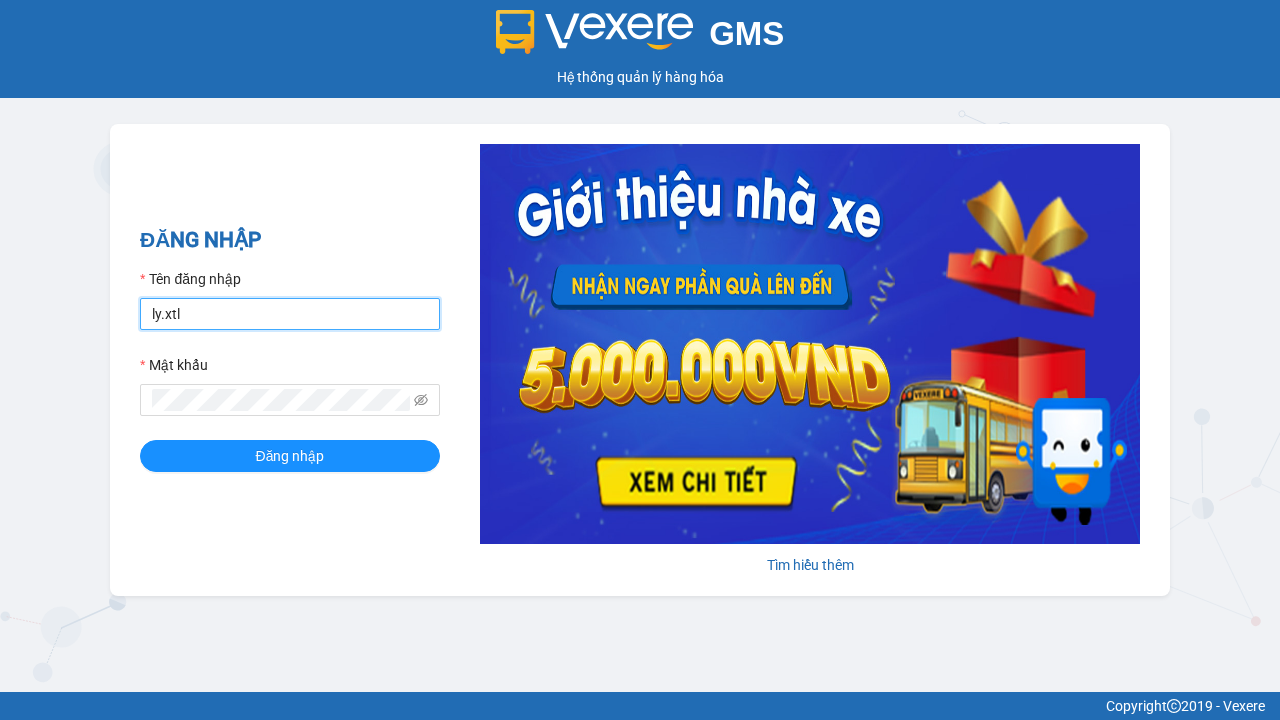 type on "ly.xtl" 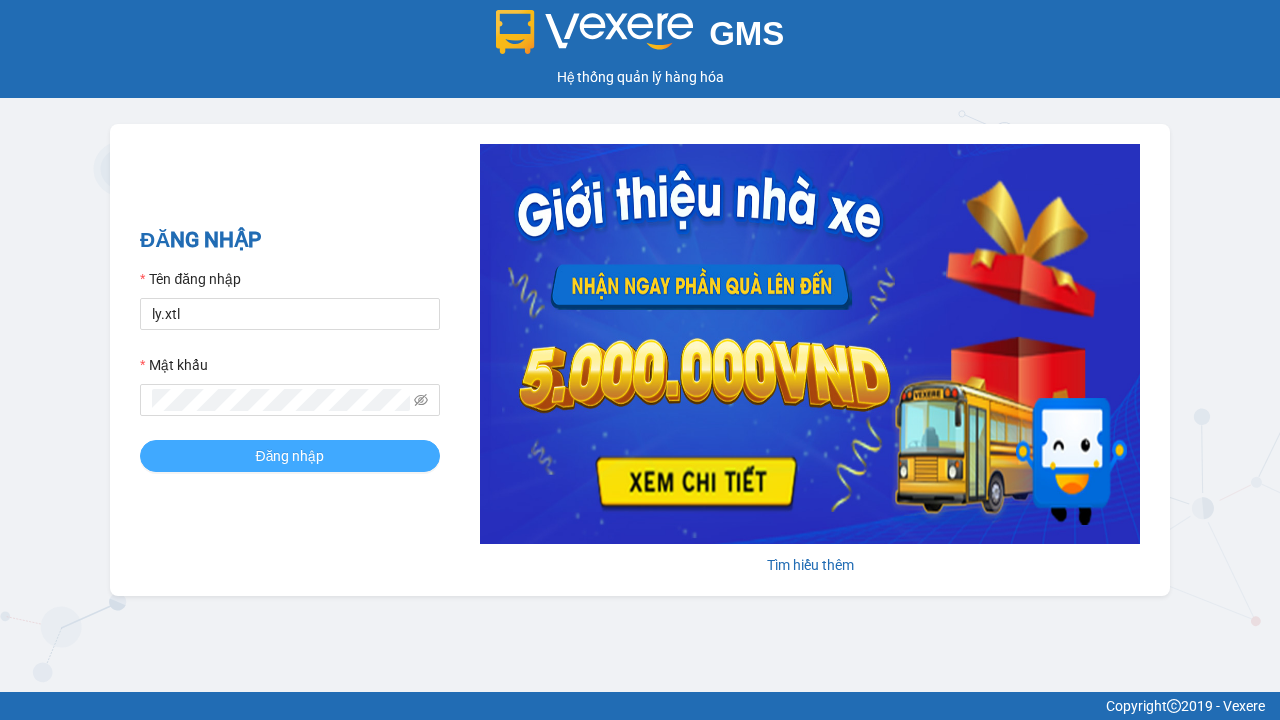click on "Đăng nhập" at bounding box center (290, 456) 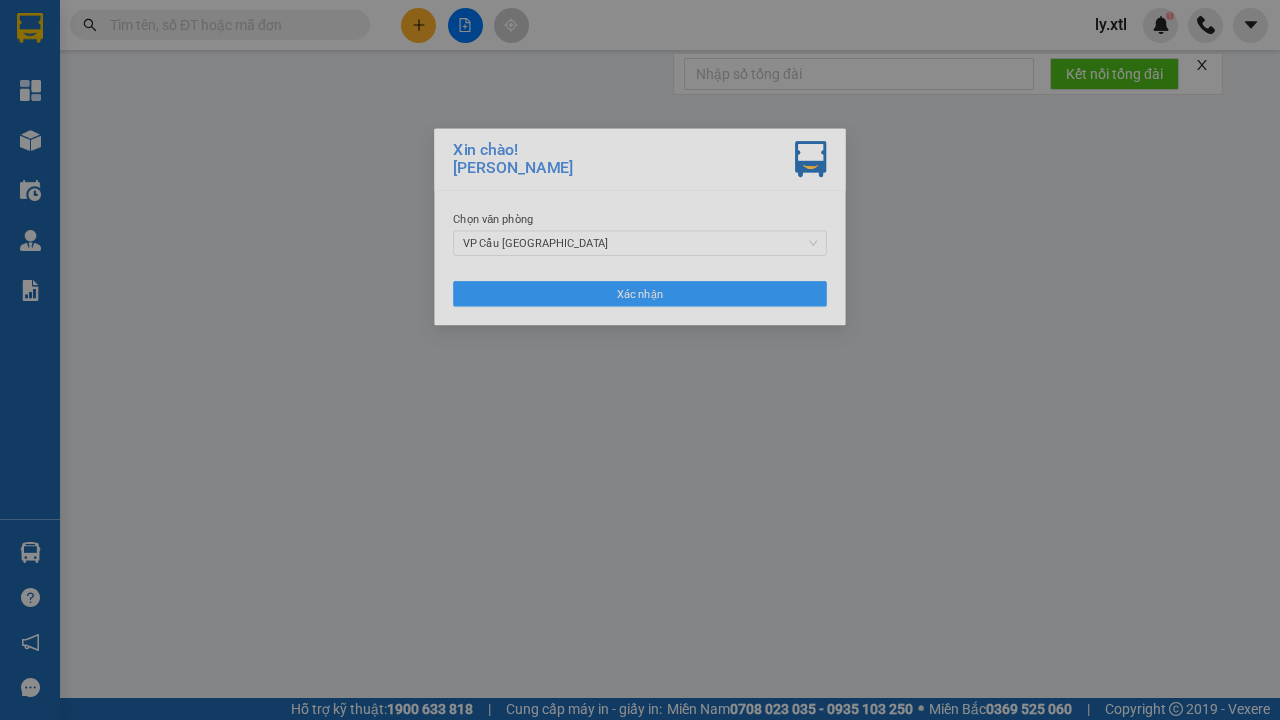click on "VP Cầu [GEOGRAPHIC_DATA]" at bounding box center (640, 245) 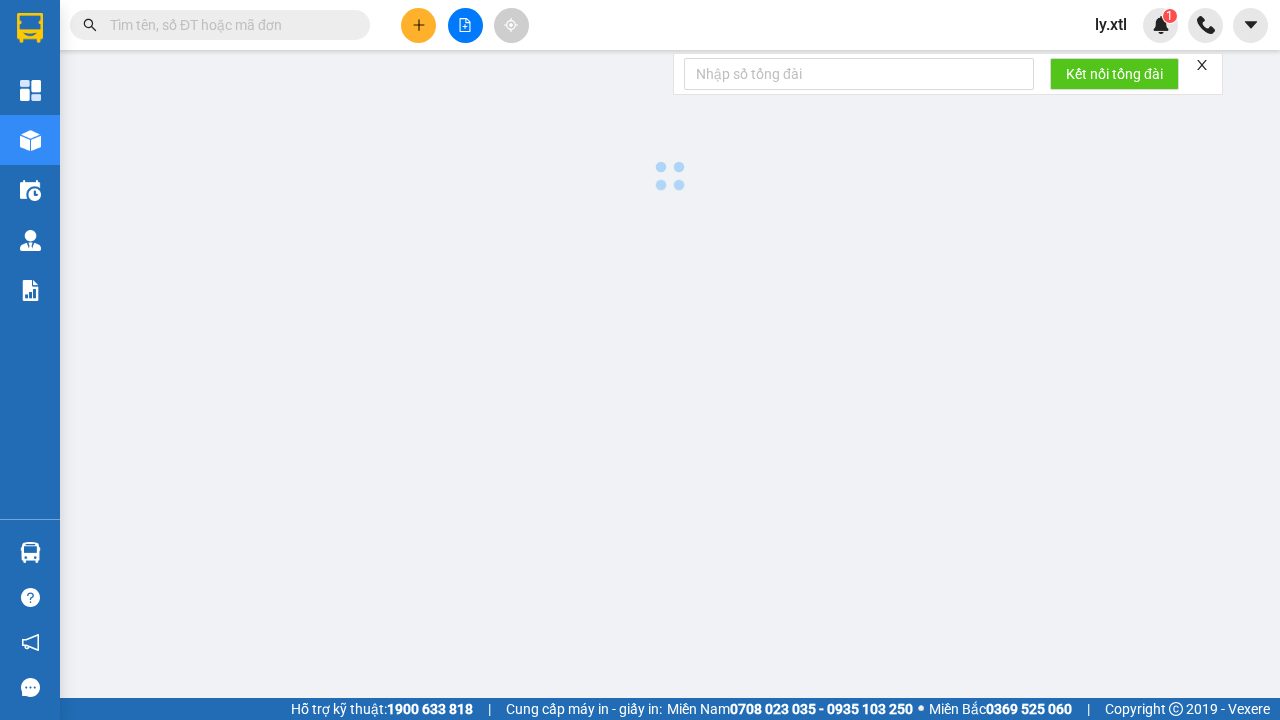 click 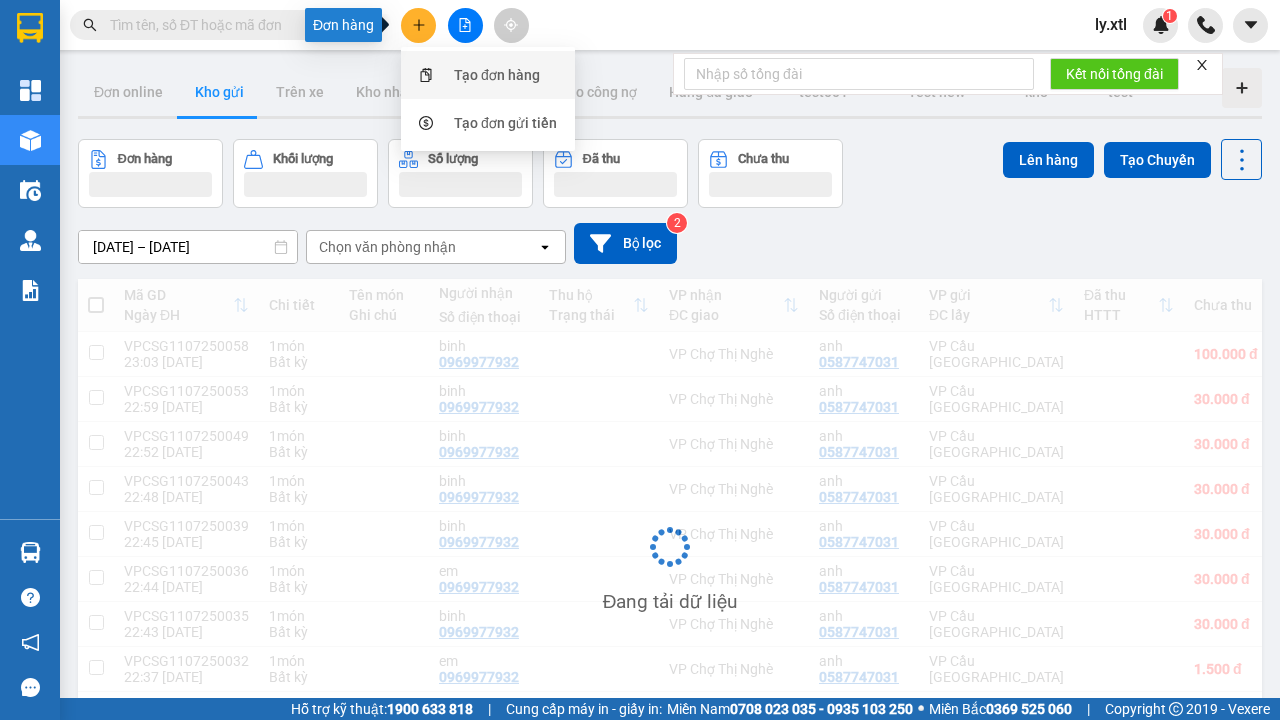 click on "Tạo đơn hàng" at bounding box center [497, 75] 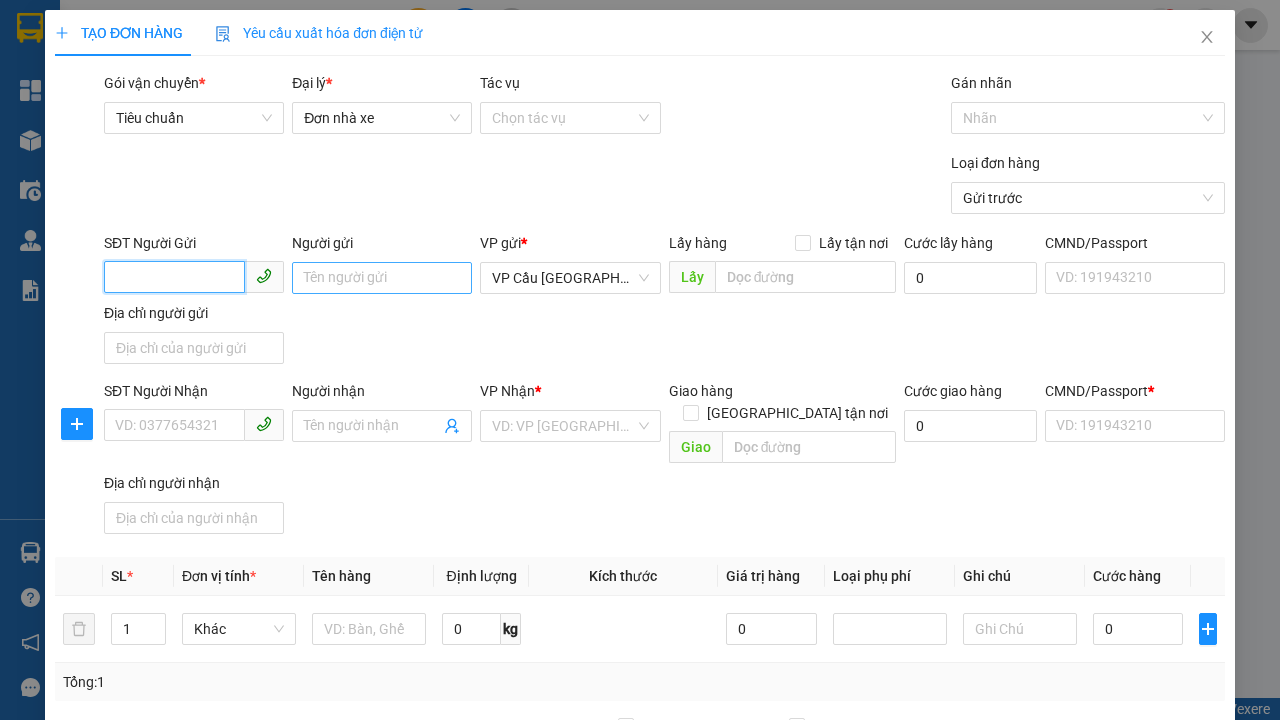 click on "SĐT Người Gửi" at bounding box center (174, 277) 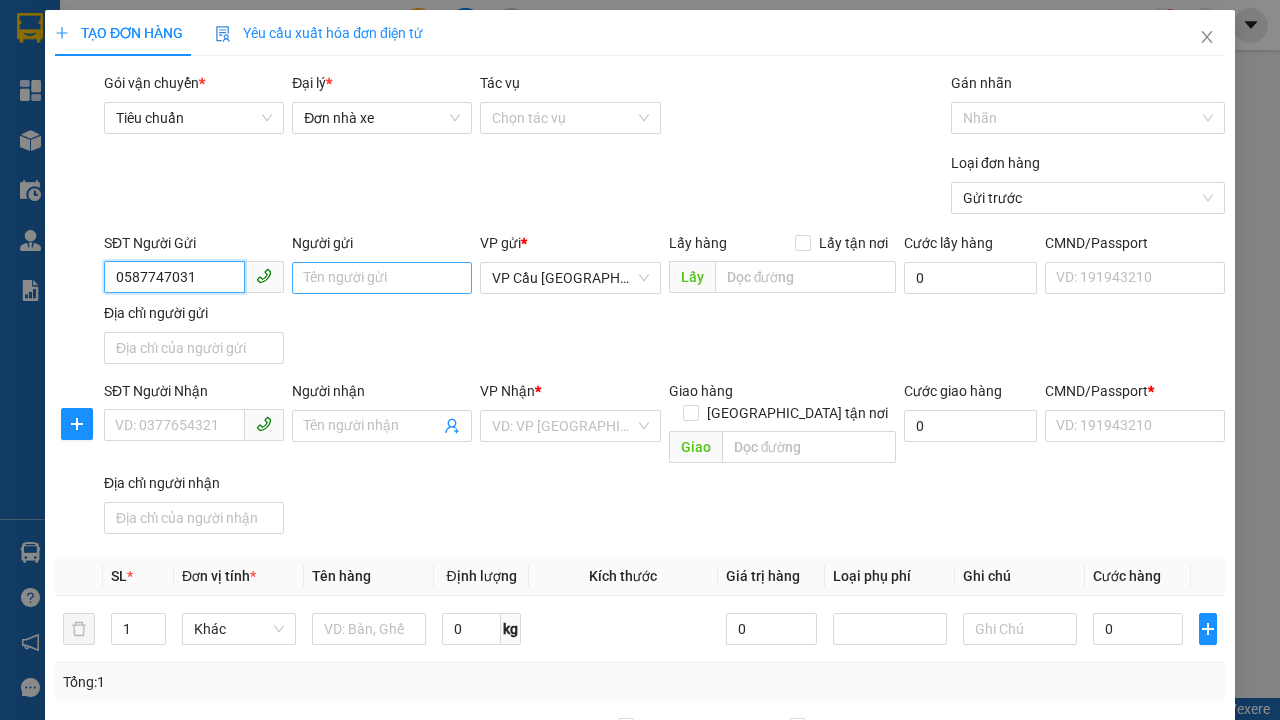 type on "0587747031" 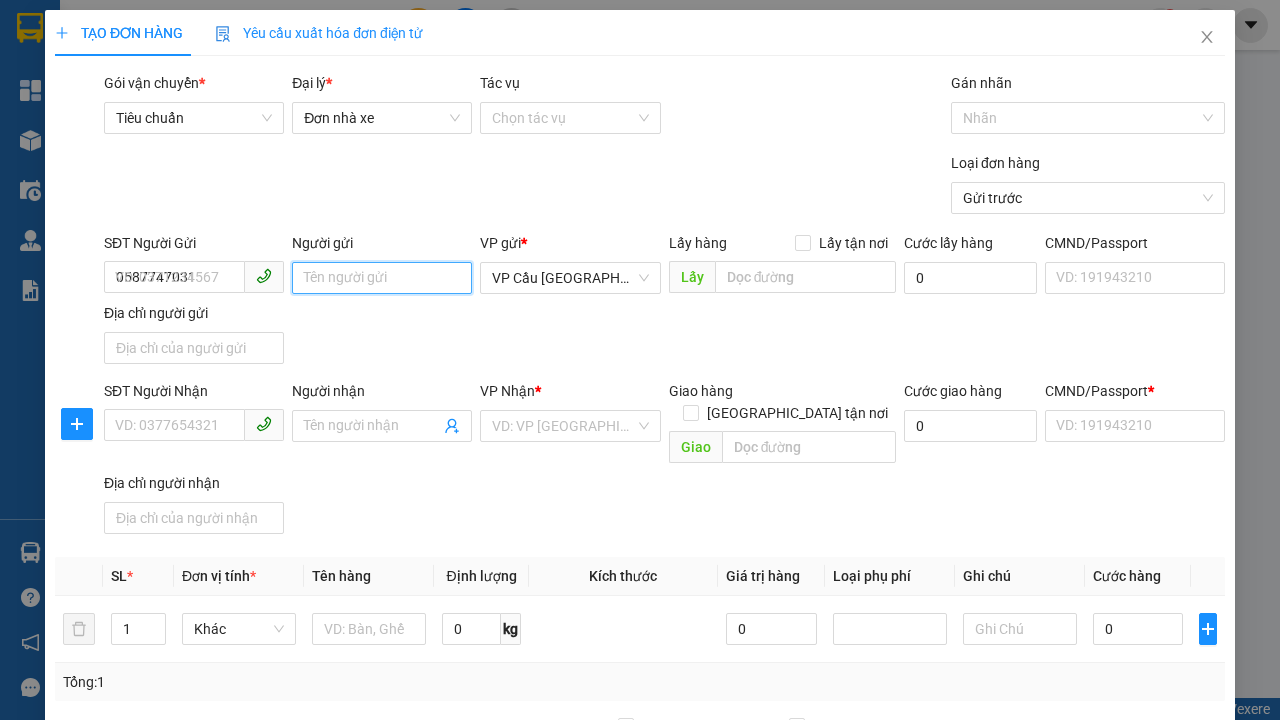 click on "Người gửi" at bounding box center [382, 278] 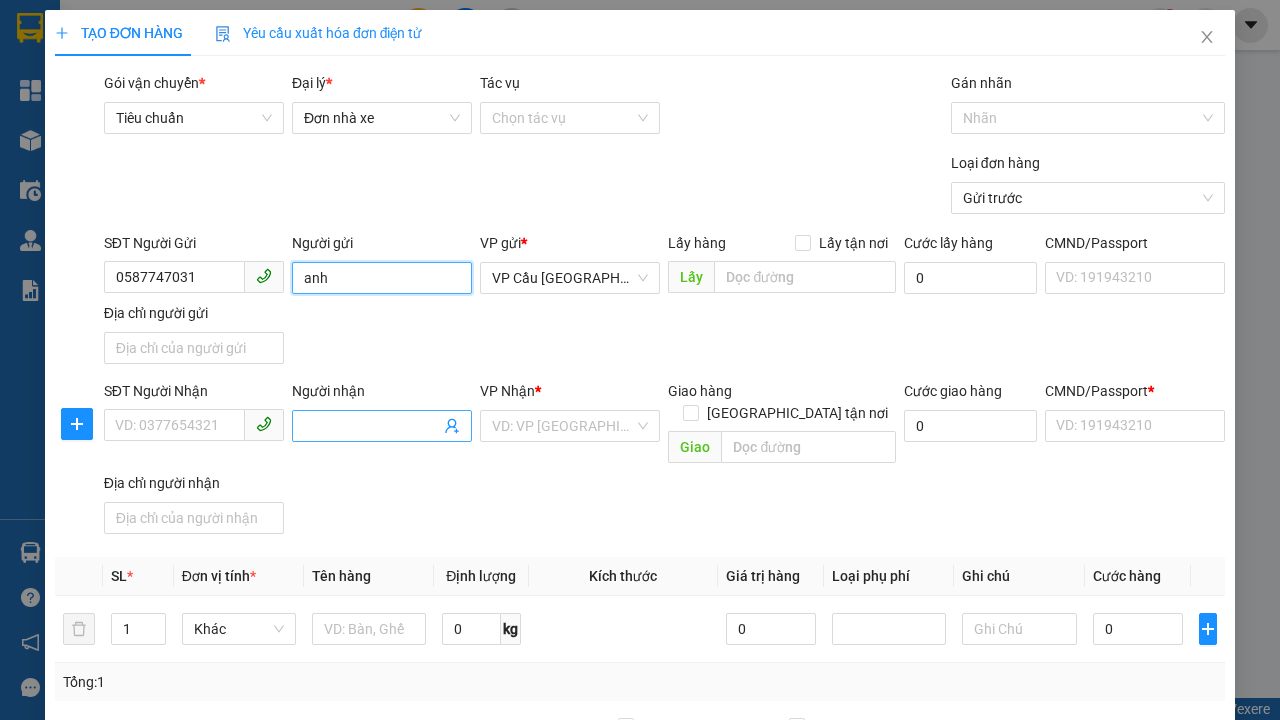 click on "VP Cầu [GEOGRAPHIC_DATA]" at bounding box center (570, 278) 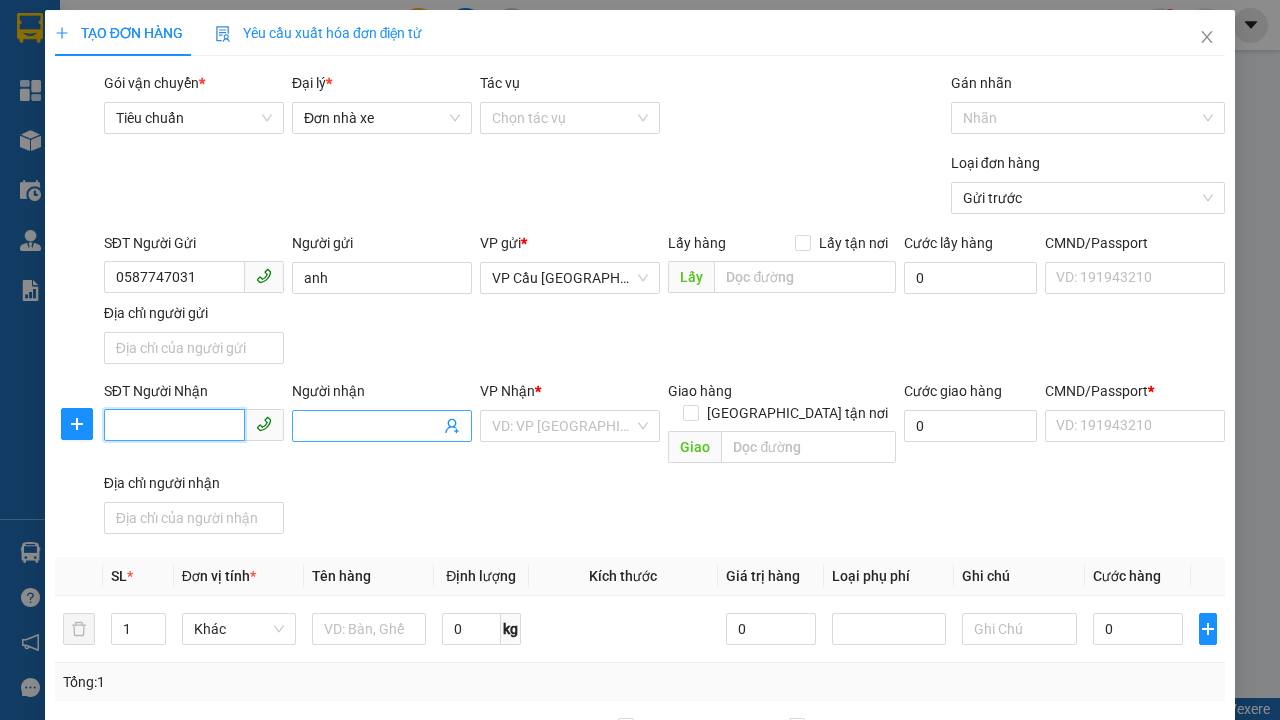 click on "SĐT Người Nhận" at bounding box center (174, 425) 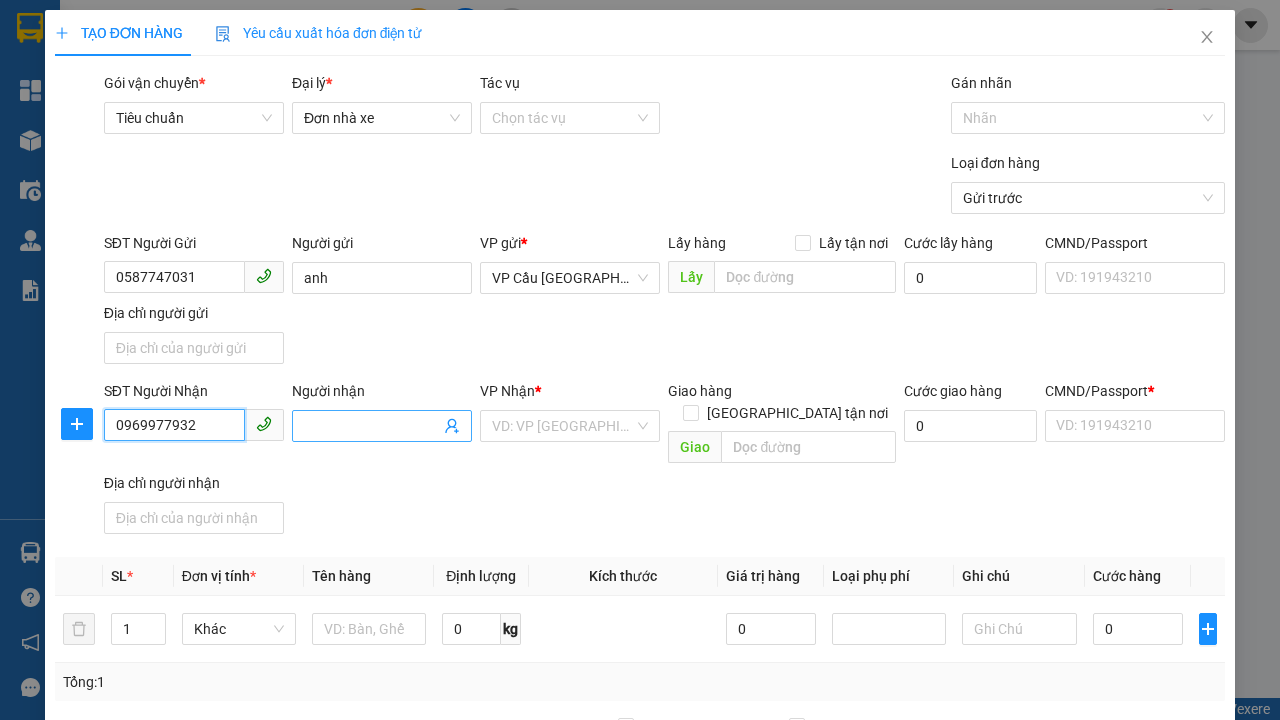 type on "0969977932" 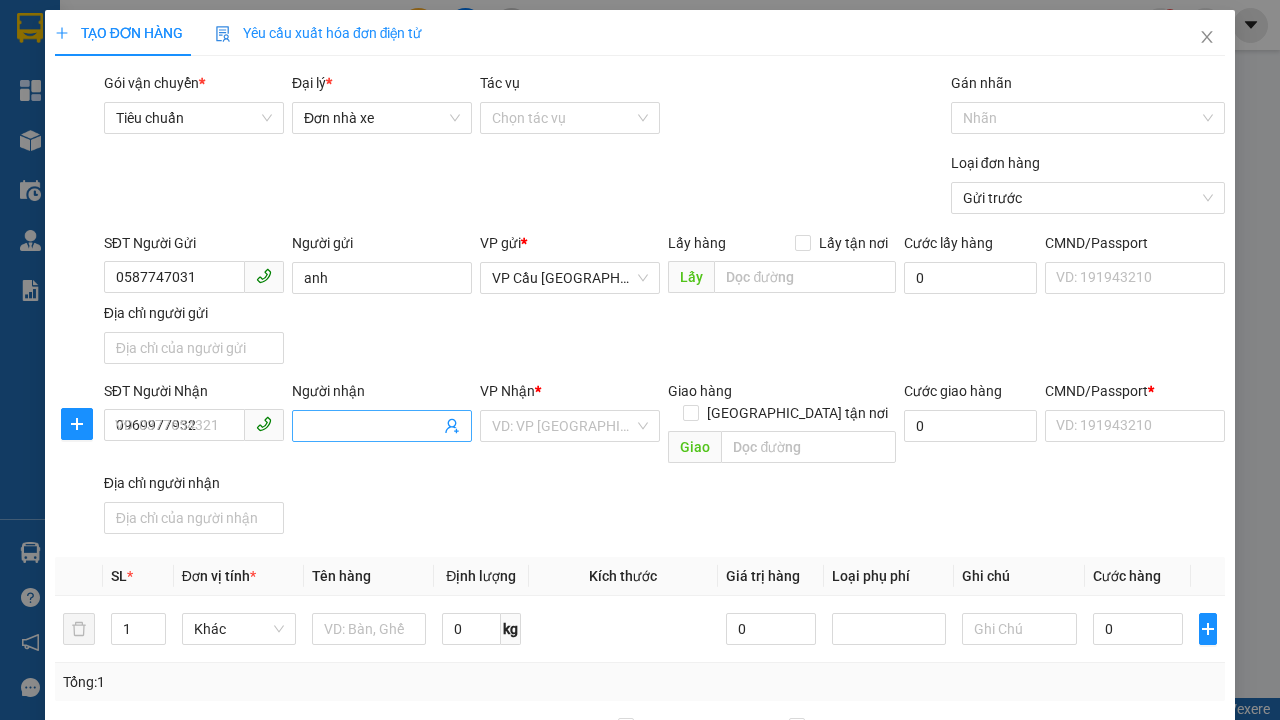 click on "Người nhận" at bounding box center (372, 426) 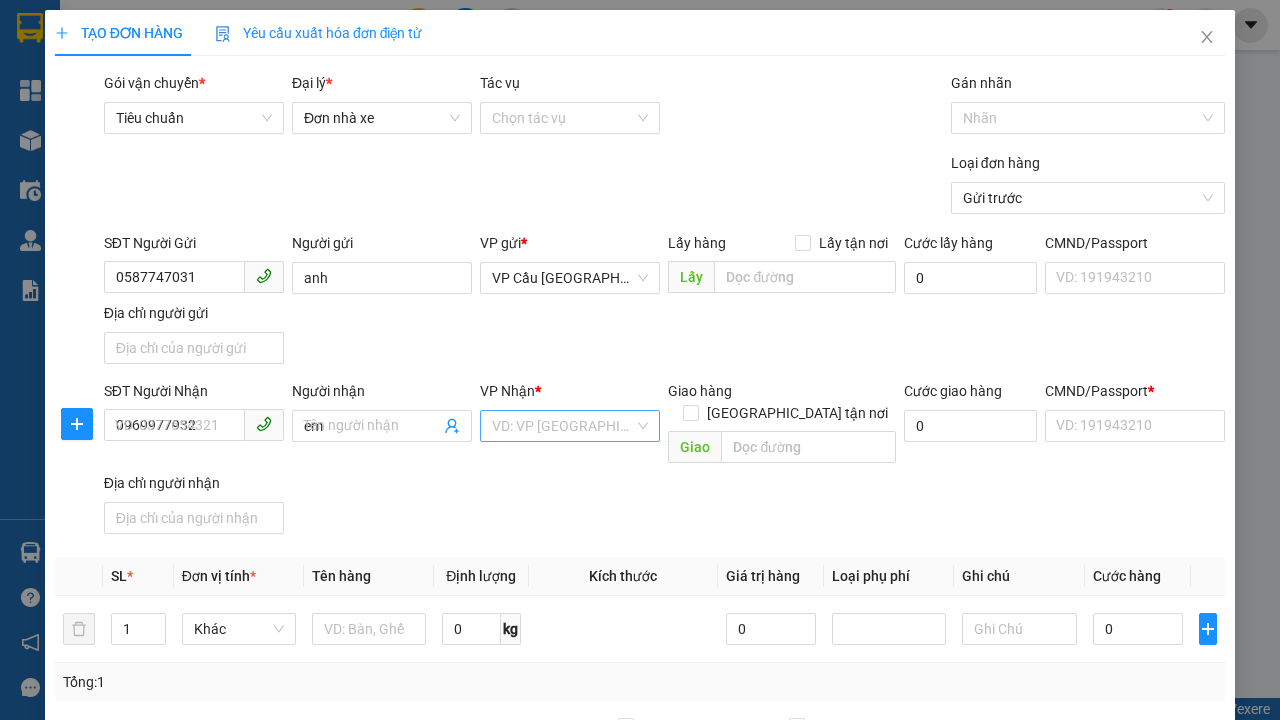 type on "em" 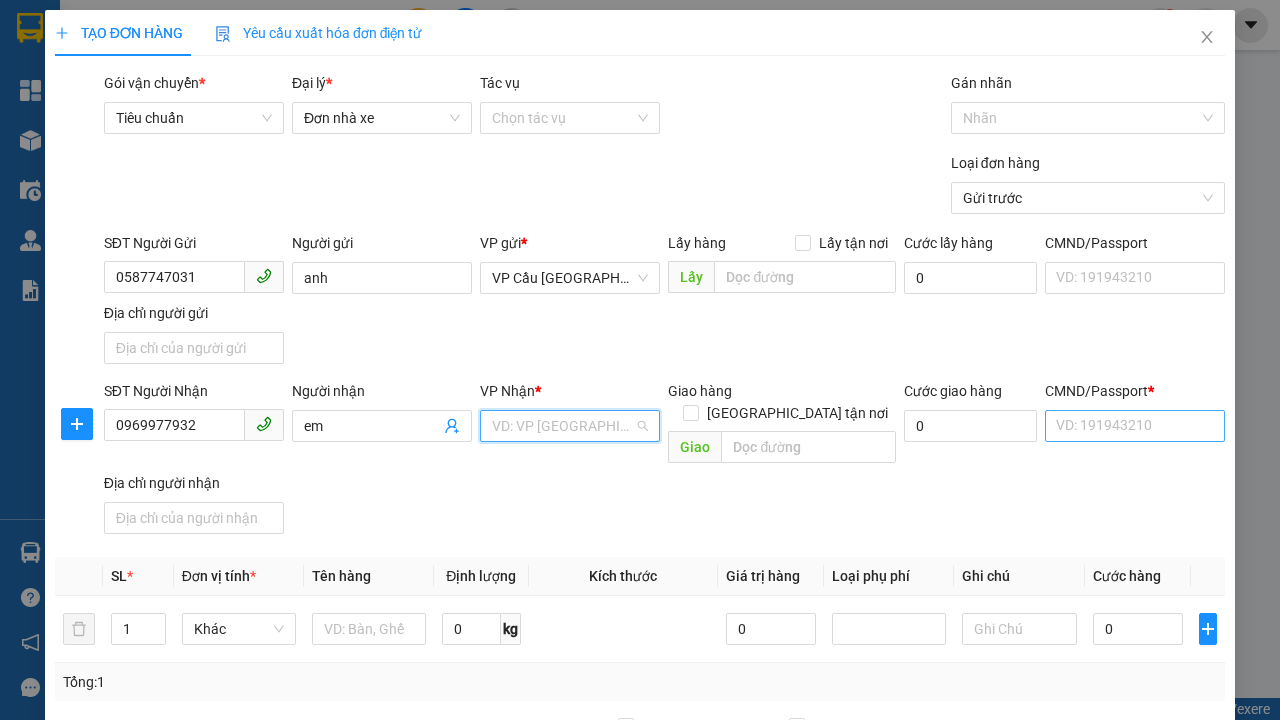 click on "VP Chợ Thị Nghè" at bounding box center [570, 658] 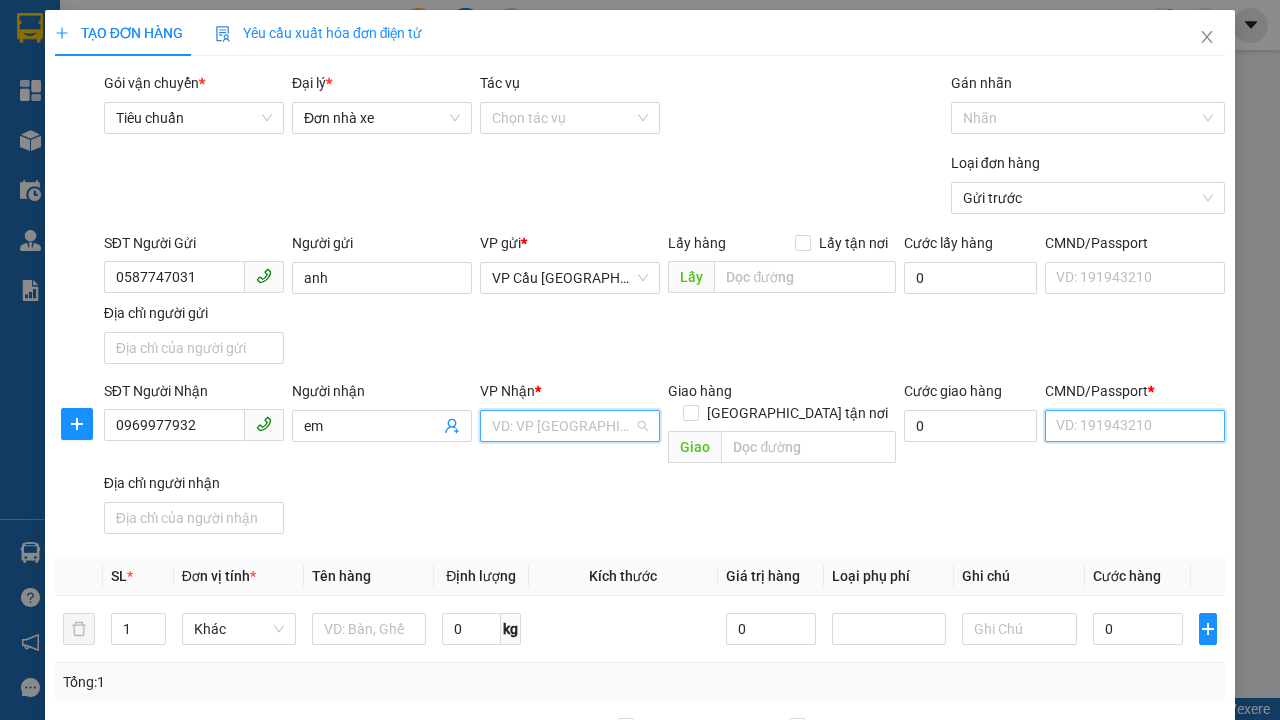 click on "CMND/Passport  *" at bounding box center (1135, 426) 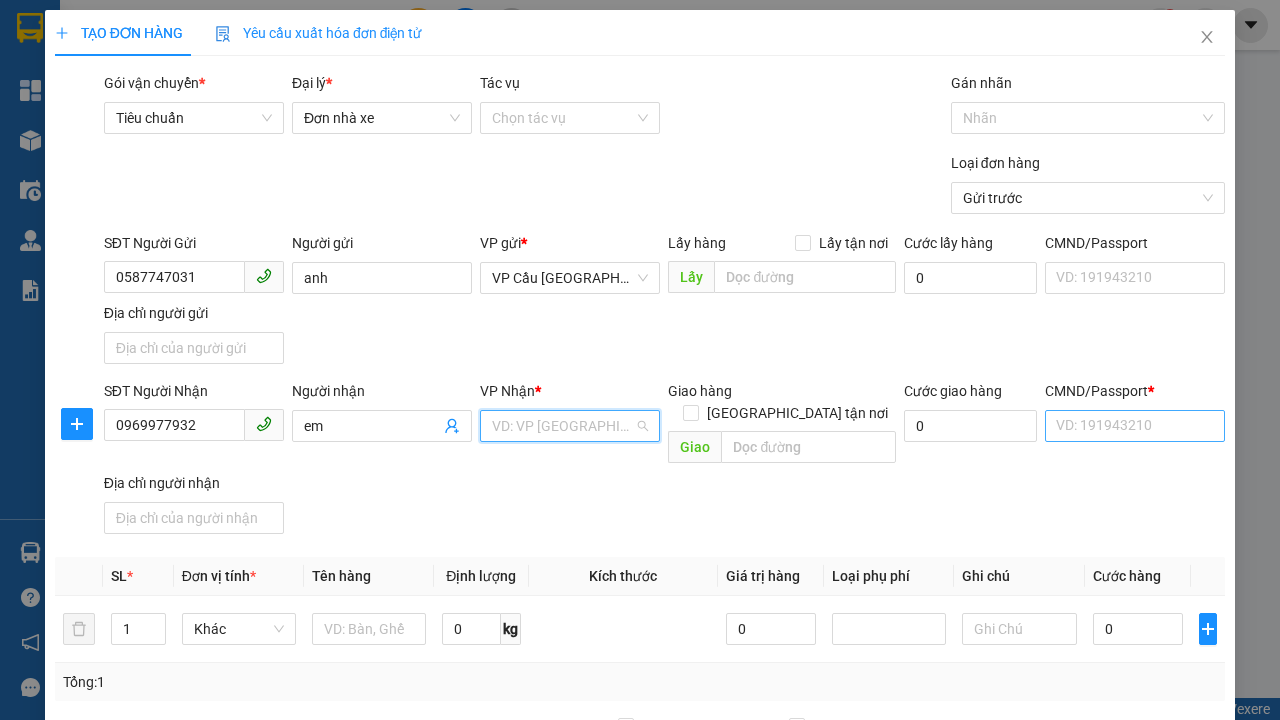 click on "SĐT Người Gửi 0587747031 Người gửi anh VP gửi  * VP Cầu [GEOGRAPHIC_DATA] Lấy hàng Lấy tận nơi Lấy Cước lấy hàng 0 CMND/Passport VD: [PASSPORT] Địa chỉ người gửi" at bounding box center [664, 302] 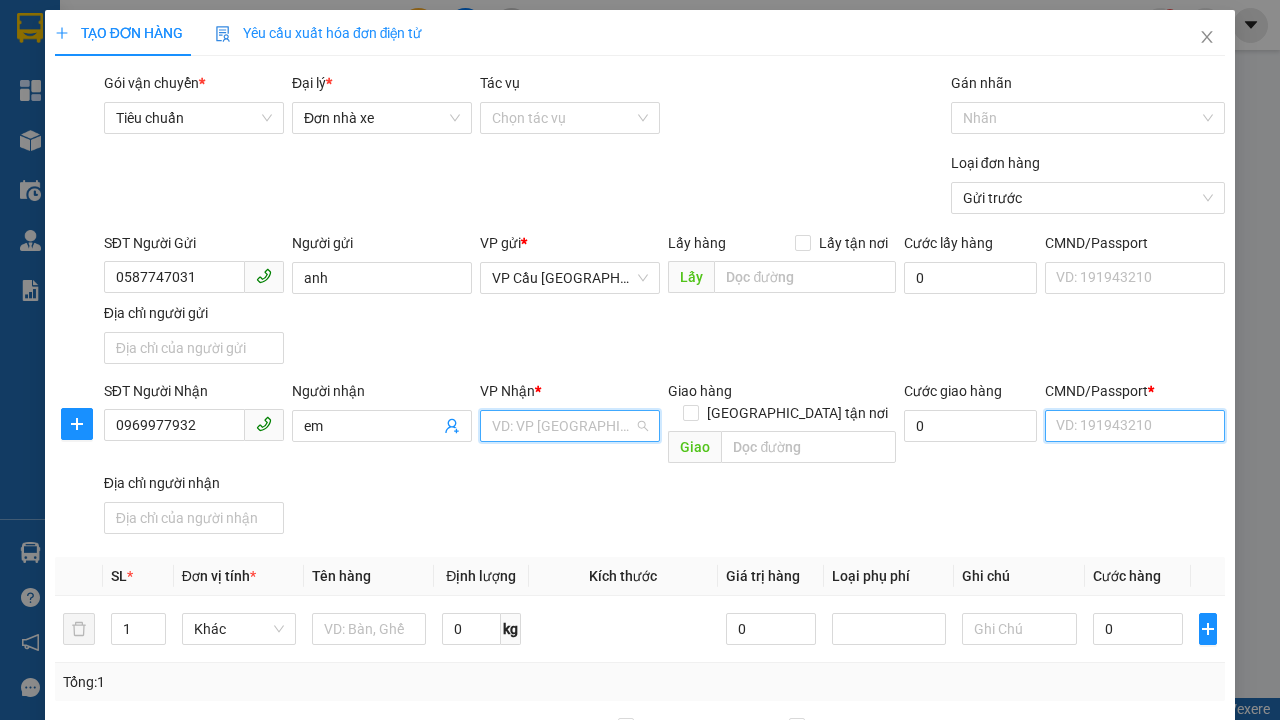 click on "CMND/Passport  *" at bounding box center [1135, 426] 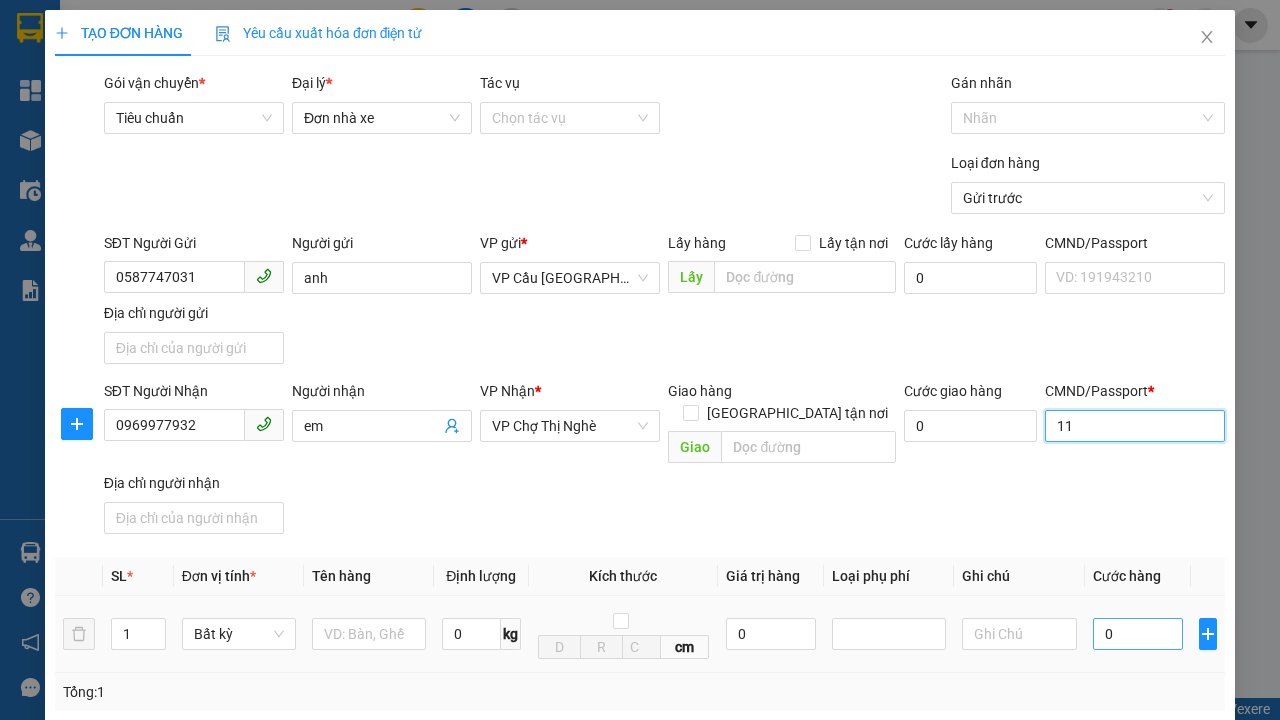 type on "11" 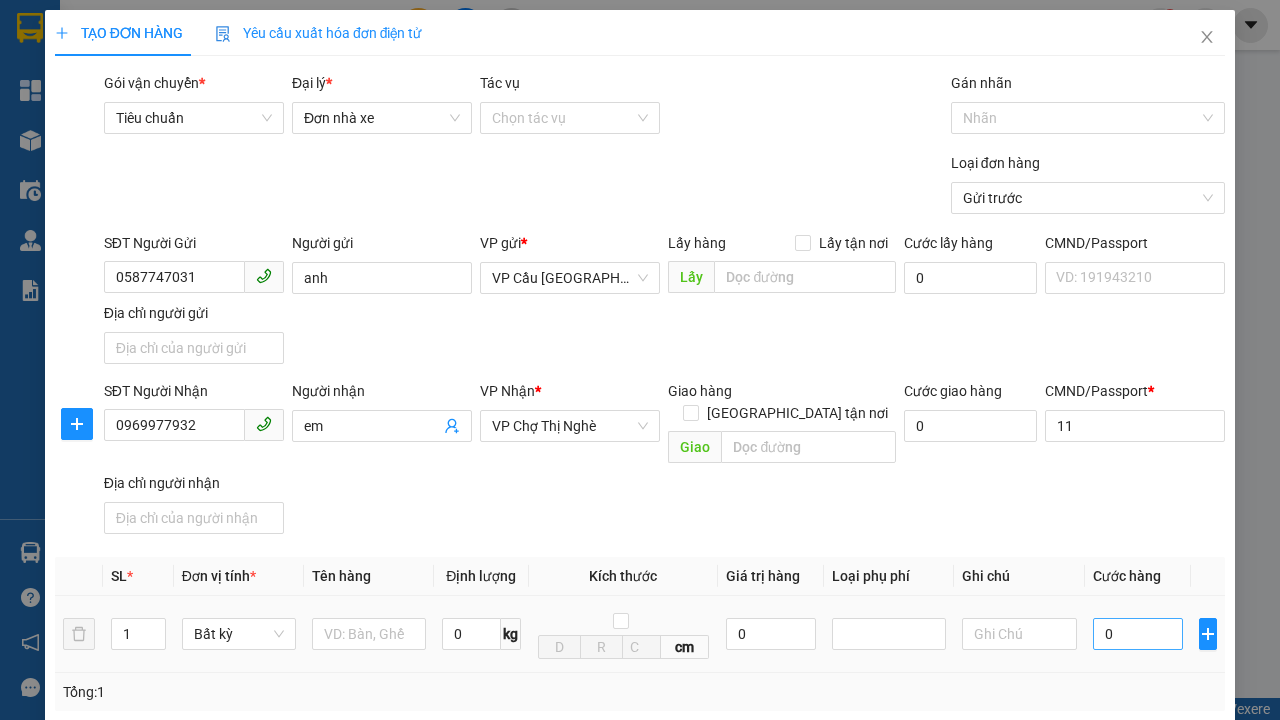 click on "SĐT Người Nhận 0969977932 Người nhận em VP Nhận  * VP Chợ Thị Nghè Giao hàng Giao tận nơi Giao Cước giao hàng 0 CMND/Passport  * 11 11 Địa chỉ người nhận" at bounding box center (664, 461) 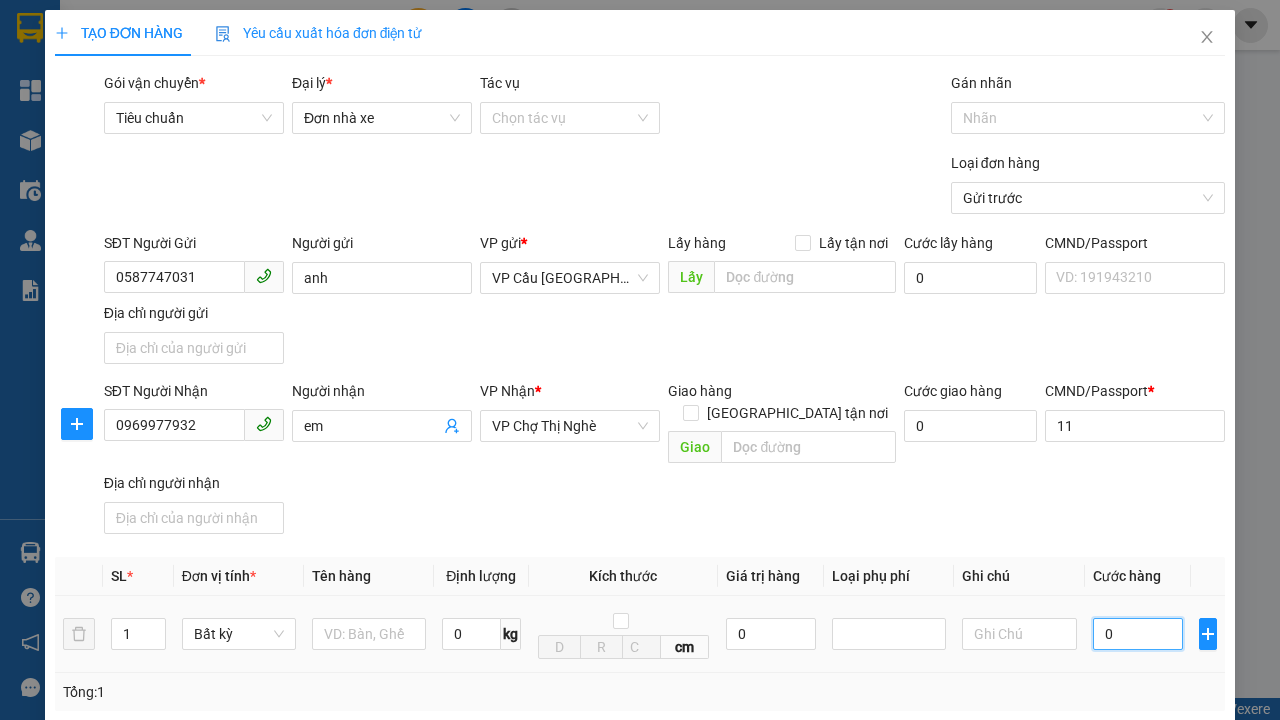 click on "0" at bounding box center [1138, 634] 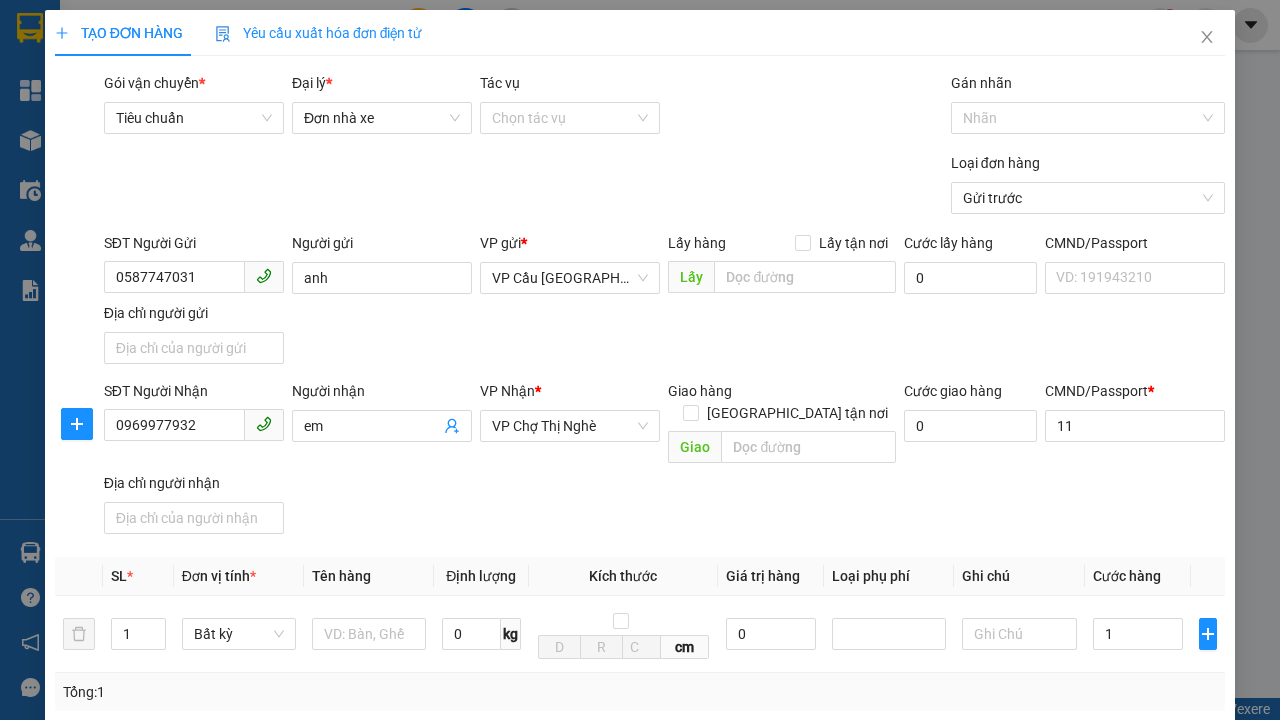 click on "Ghi chú" at bounding box center [1019, 576] 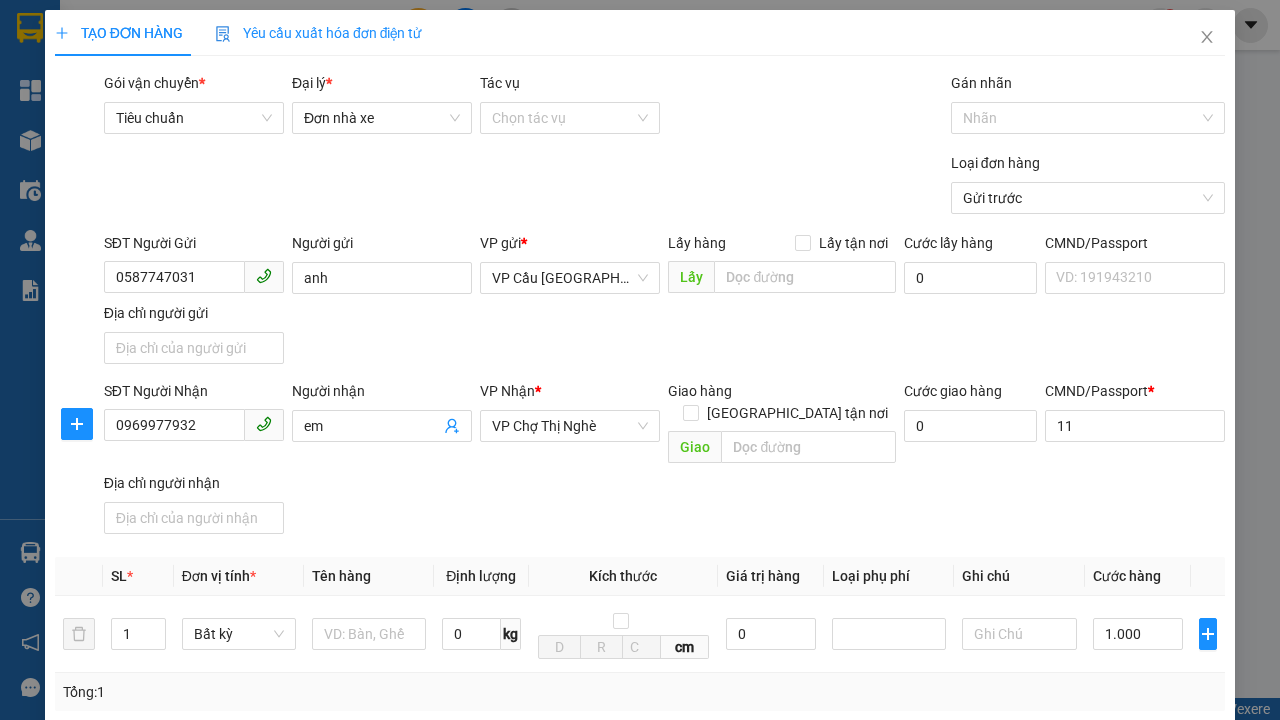 type on "300" 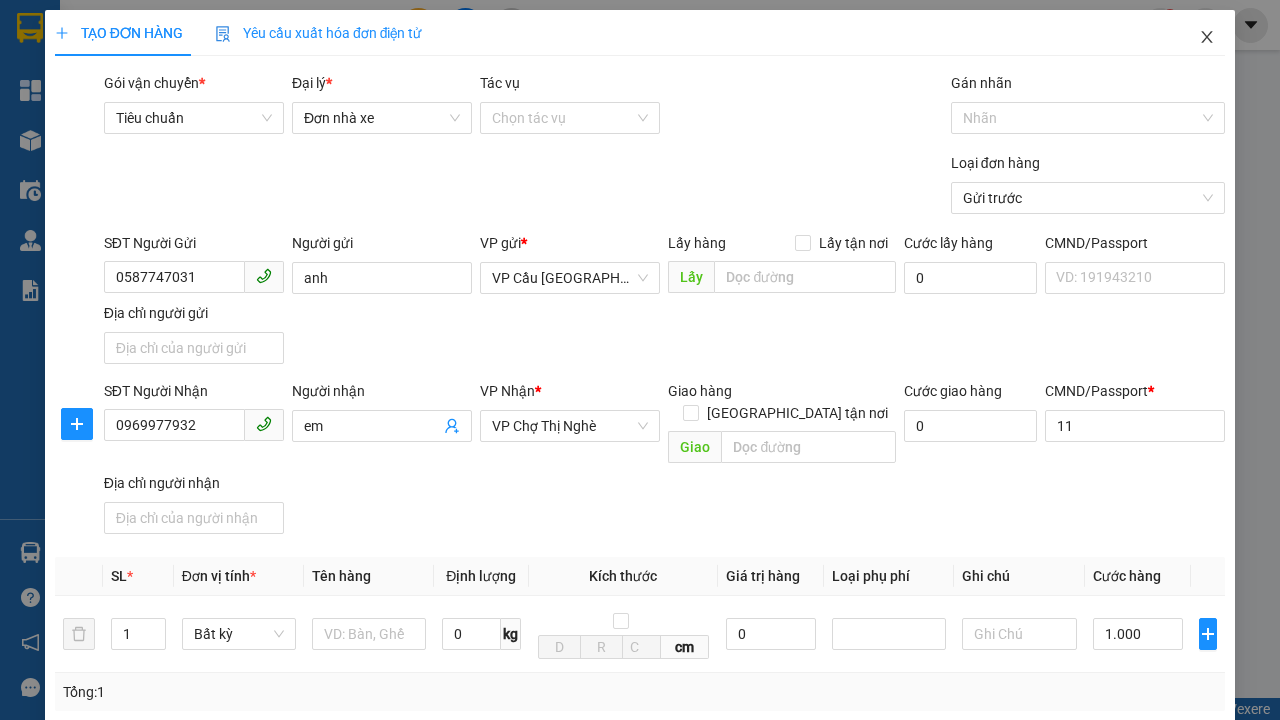 click 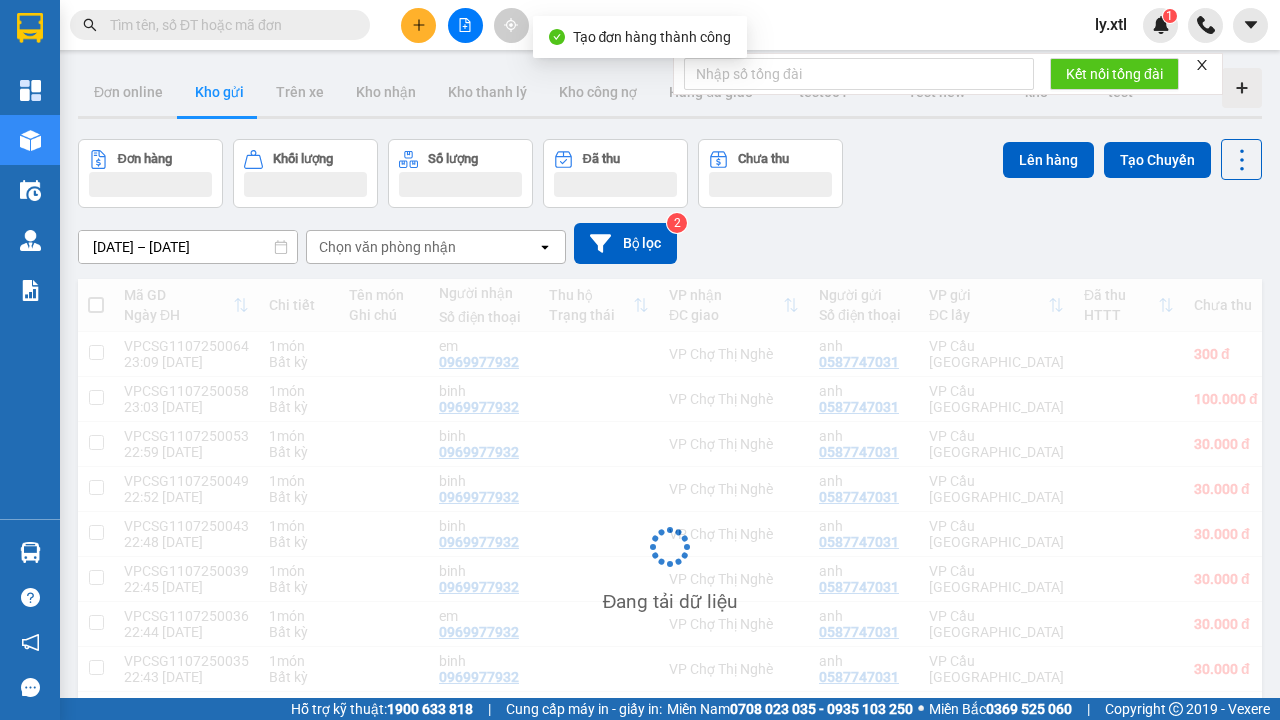 scroll, scrollTop: 3, scrollLeft: 0, axis: vertical 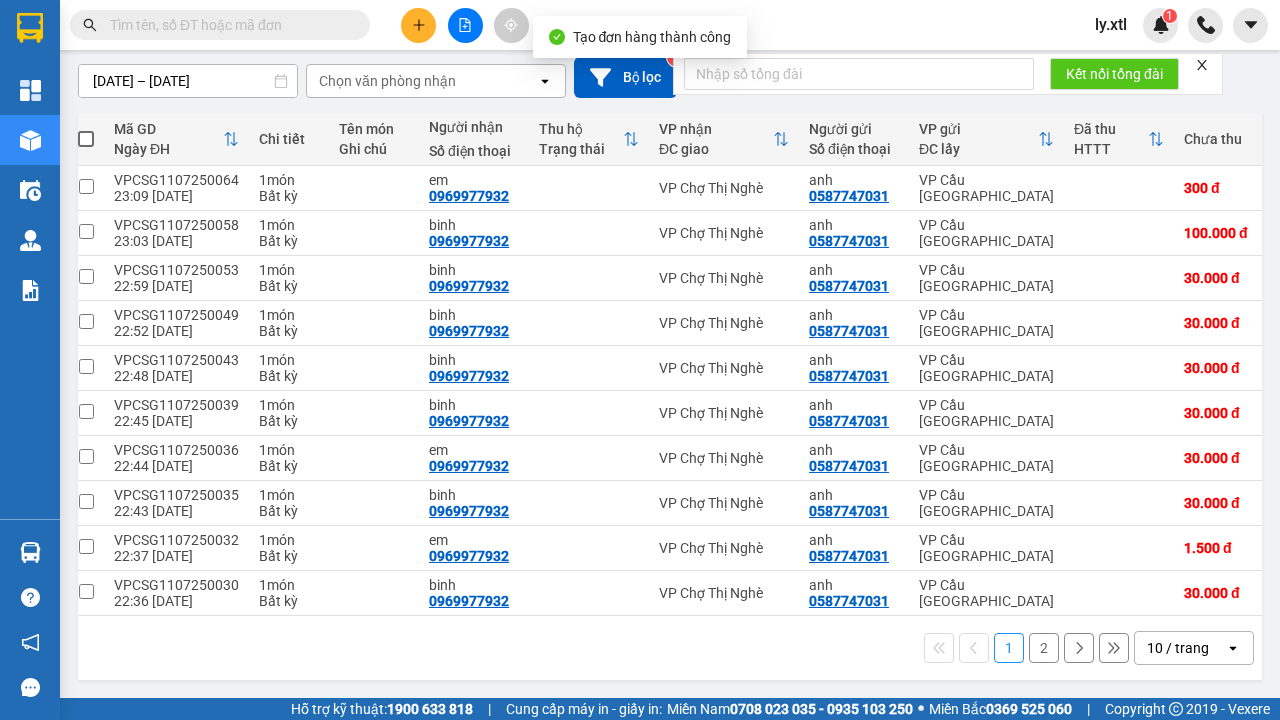 click at bounding box center (86, 186) 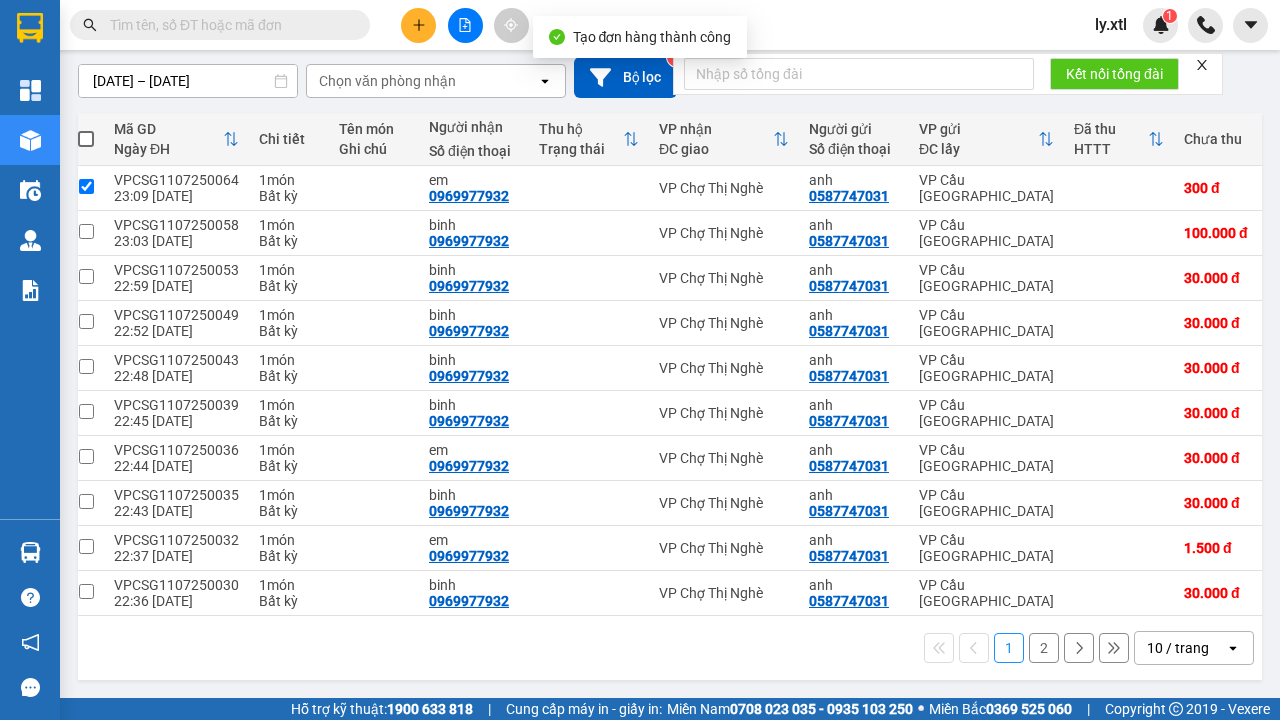 checkbox on "true" 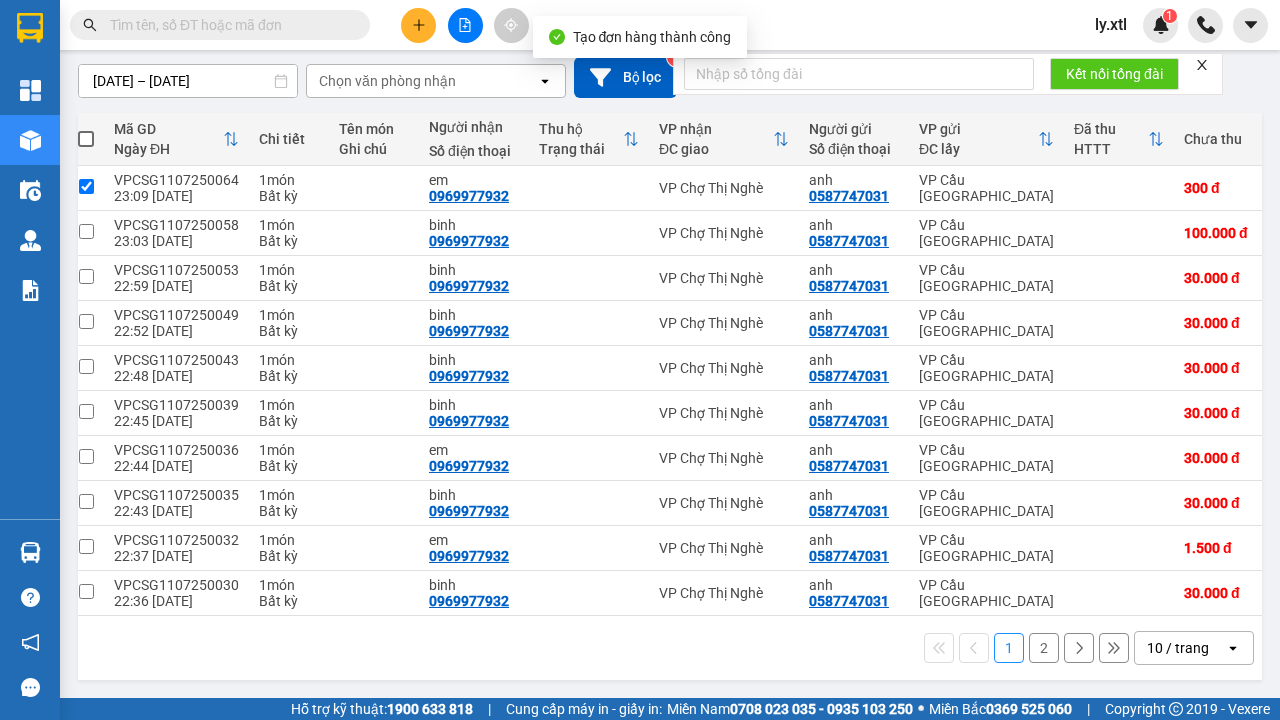 click on "Lên hàng" at bounding box center (1048, -9) 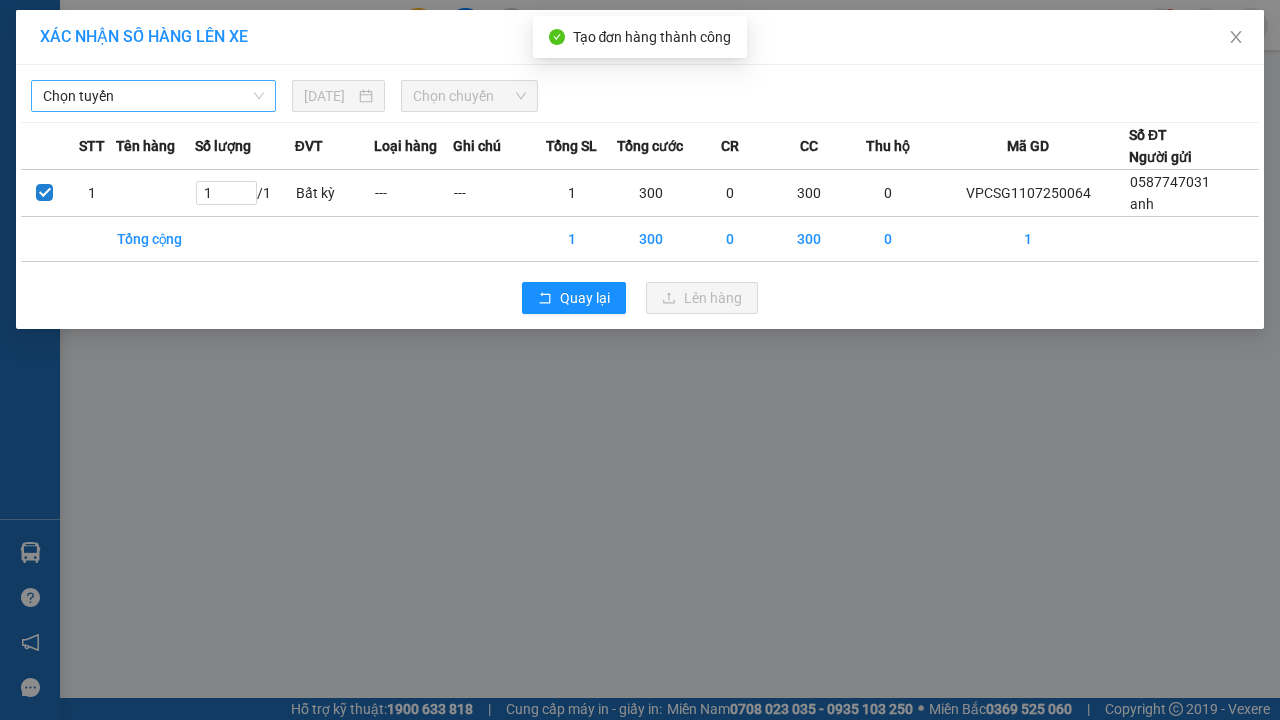 click on "Chọn tuyến" at bounding box center [153, 96] 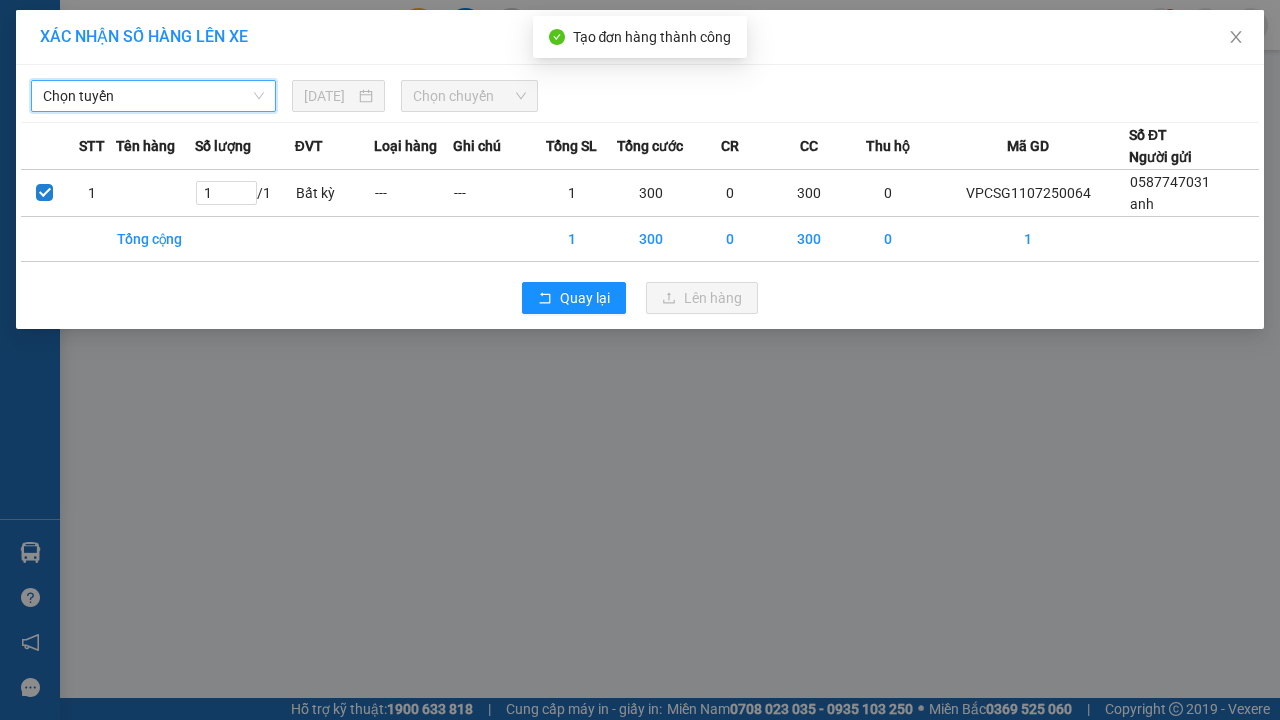 click on "[DATE]" at bounding box center [329, 96] 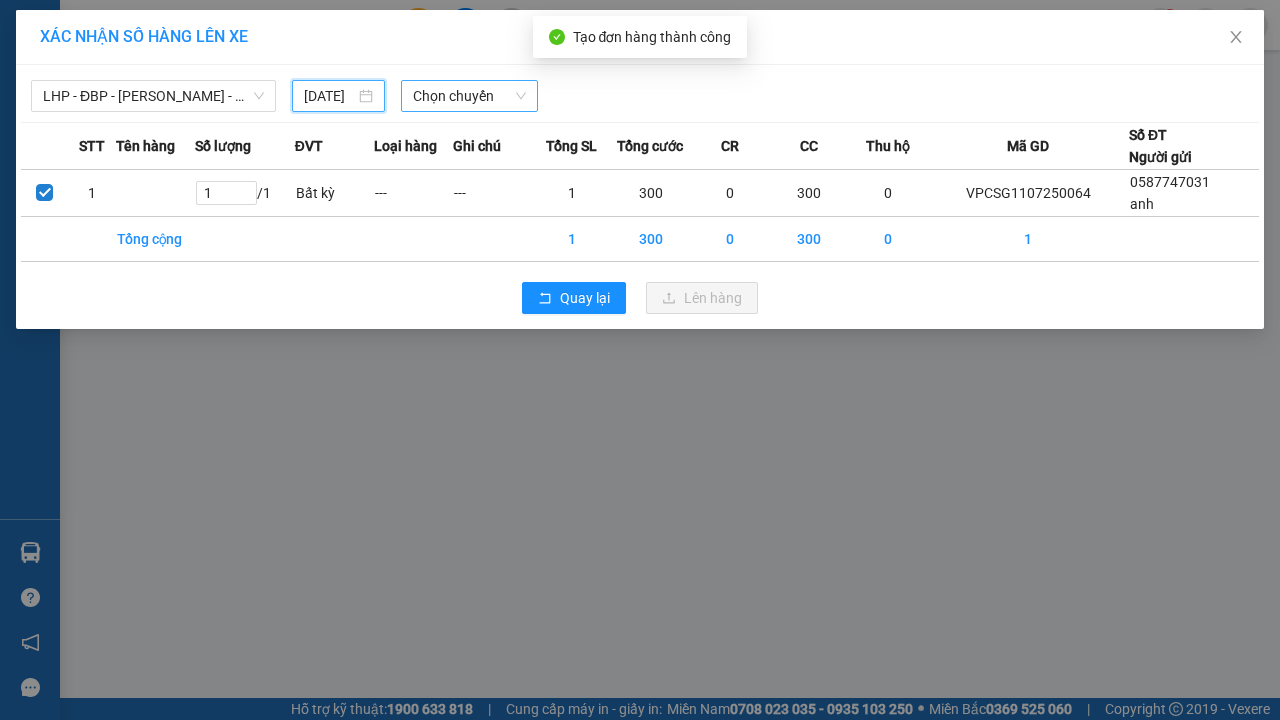 click on "11" at bounding box center [502, 242] 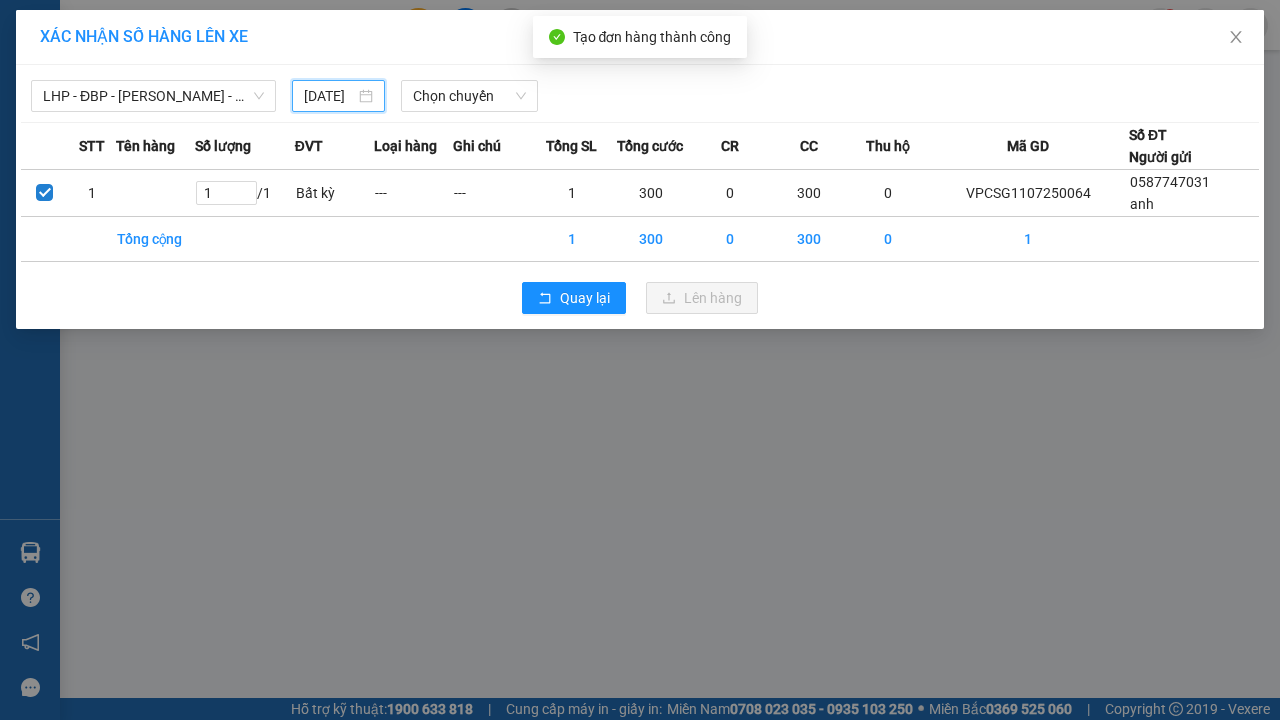 click on "Lên hàng" at bounding box center [713, 298] 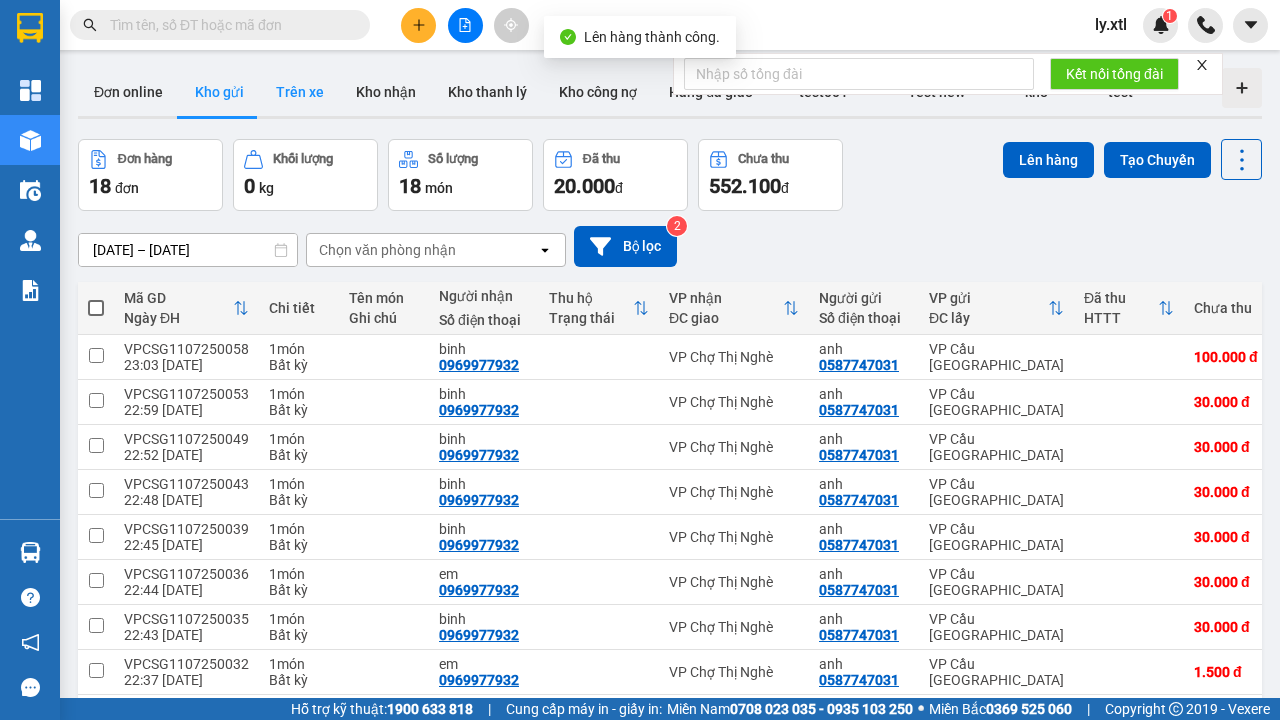 click on "Trên xe" at bounding box center (300, 92) 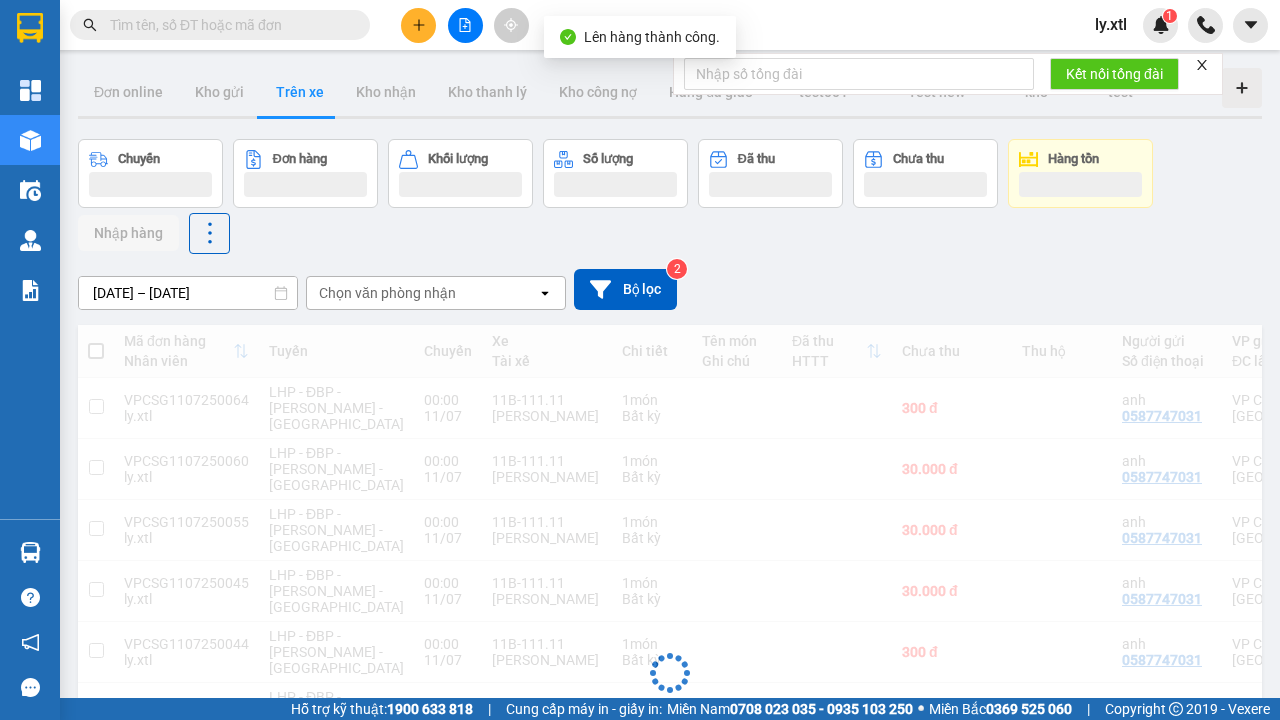 scroll, scrollTop: 57, scrollLeft: 0, axis: vertical 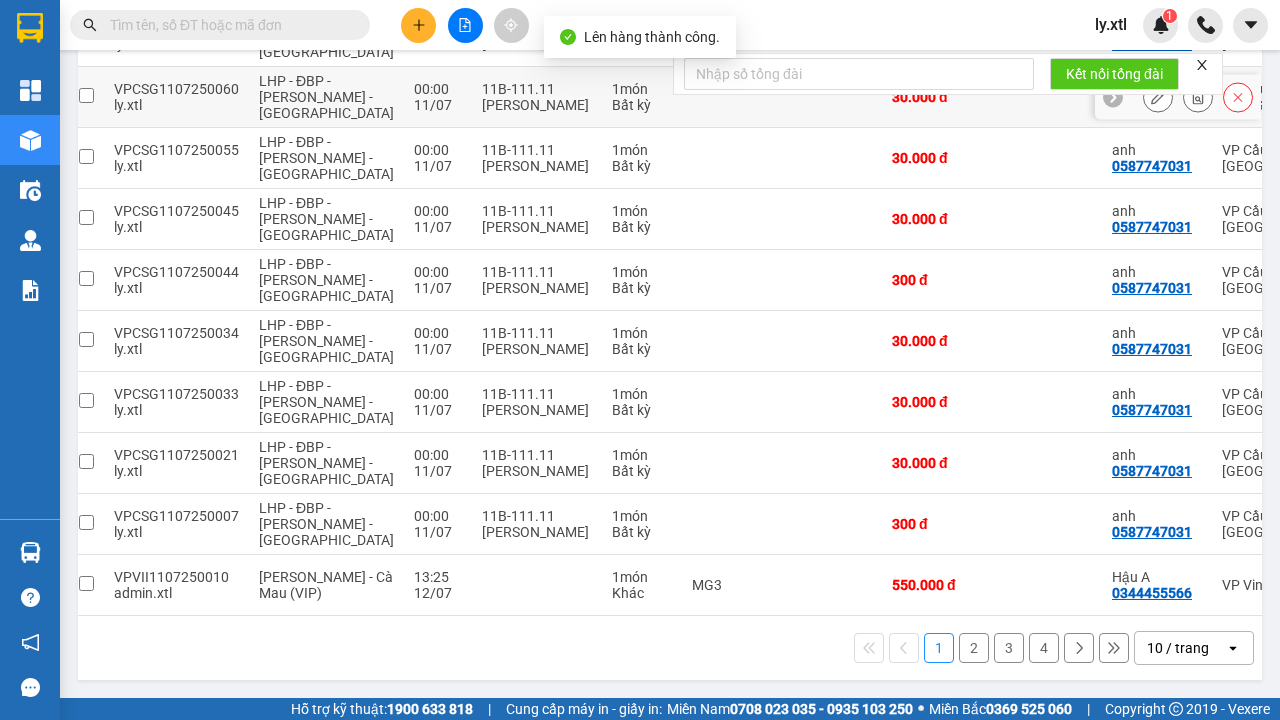 click at bounding box center [86, 34] 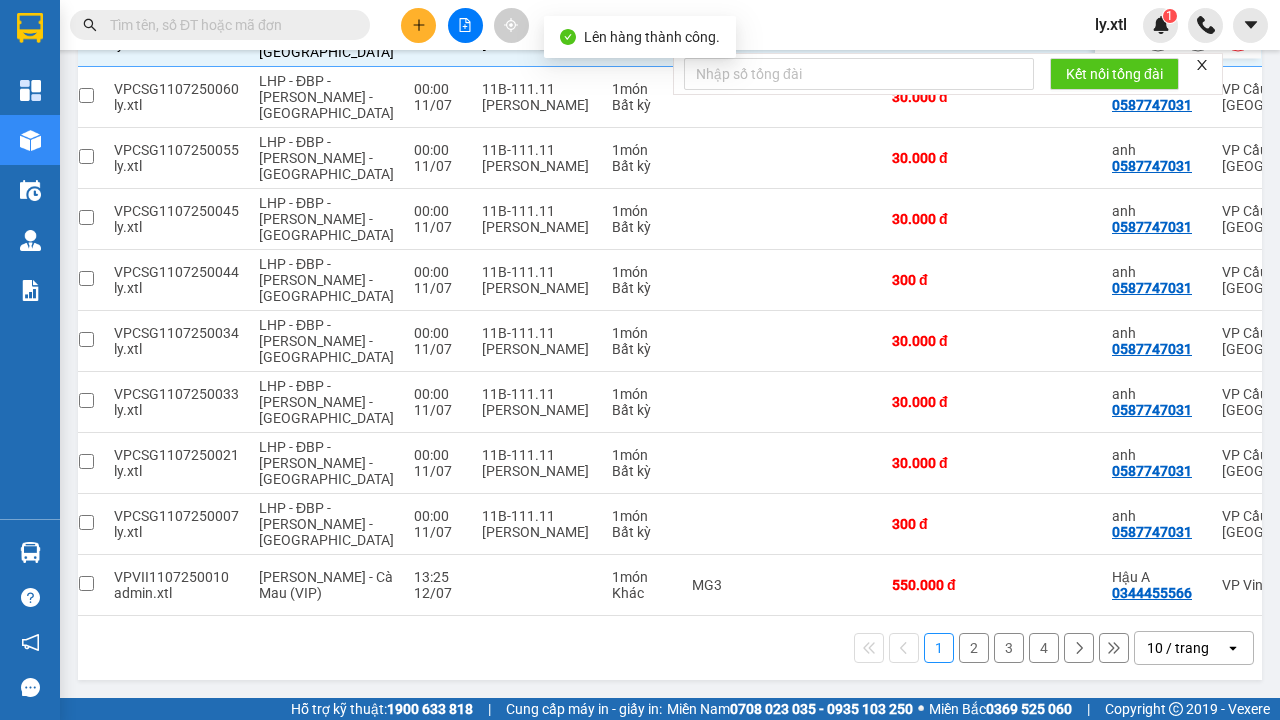 click 